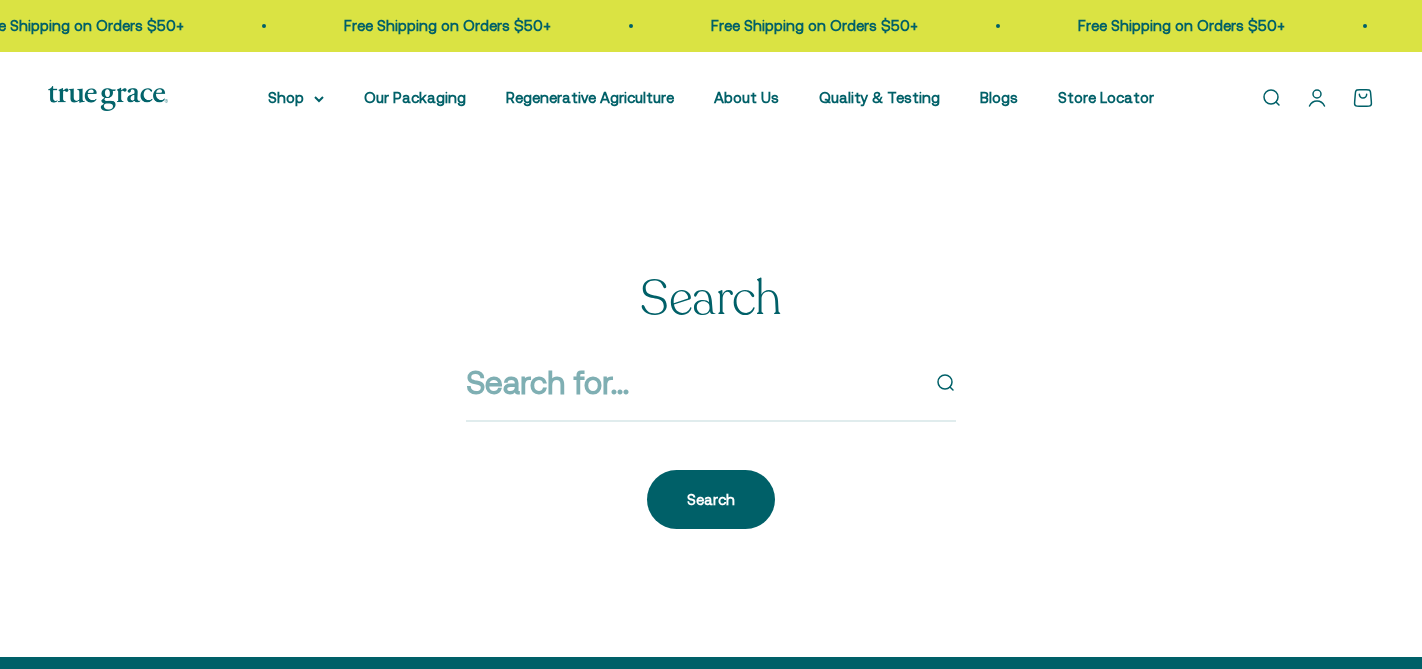 scroll, scrollTop: 0, scrollLeft: 0, axis: both 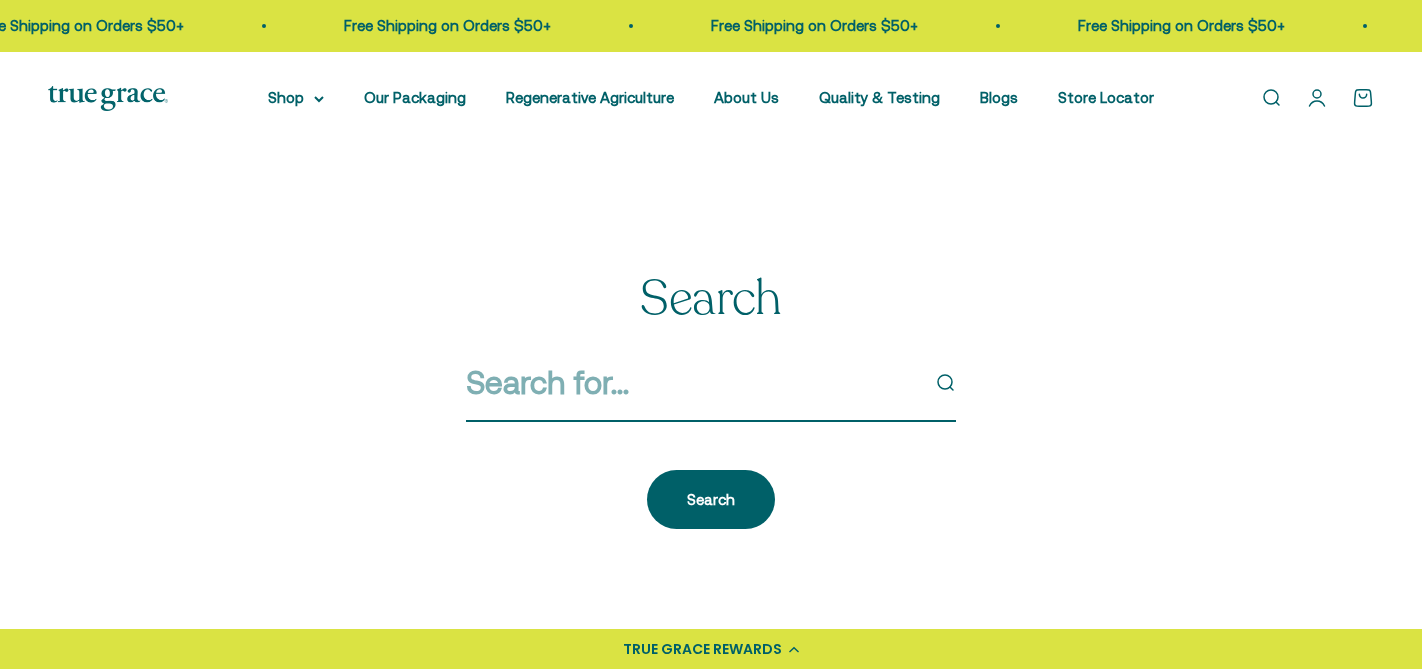 click at bounding box center [692, 382] 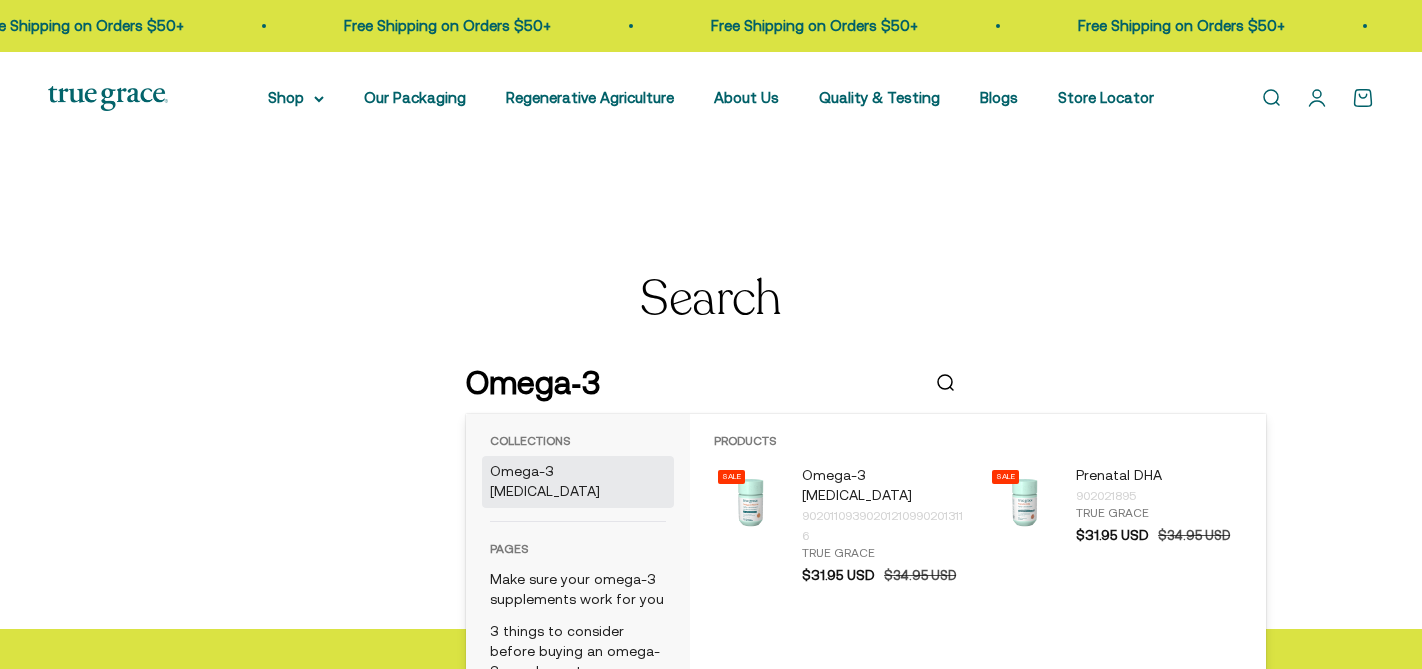 type on "Omega‑3" 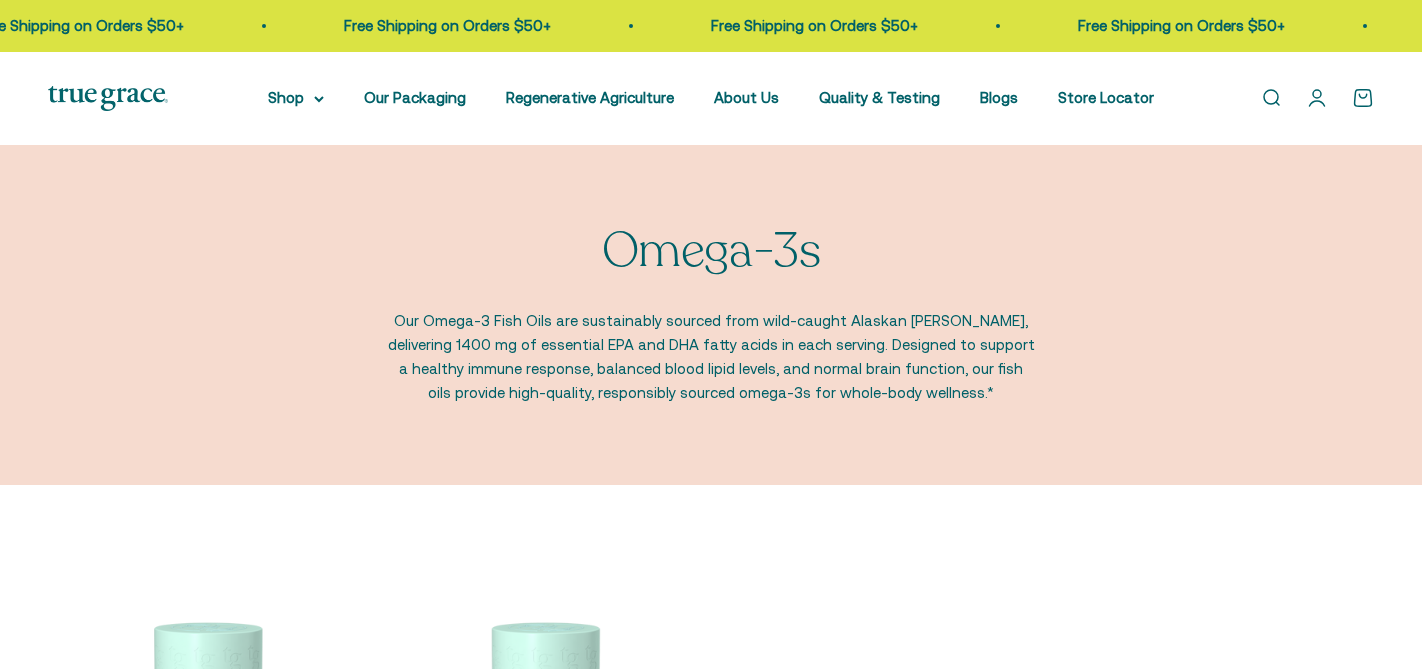 scroll, scrollTop: 0, scrollLeft: 0, axis: both 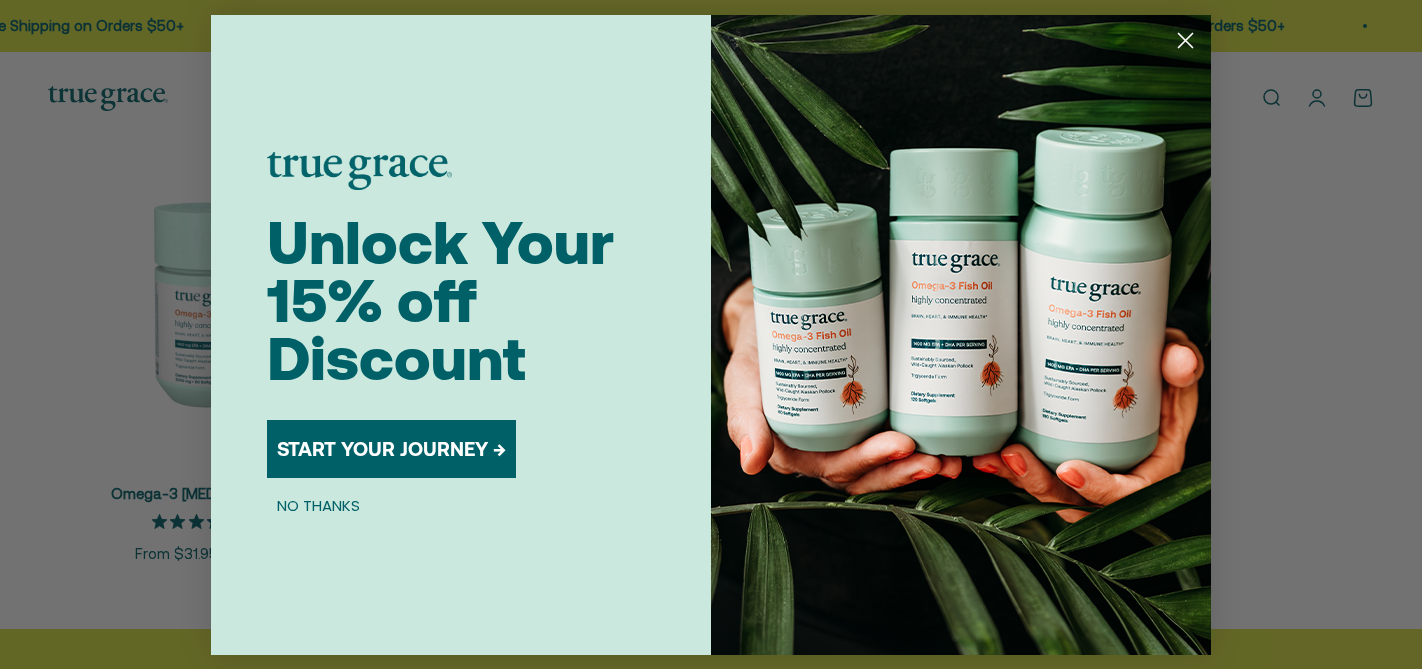 click on "START YOUR JOURNEY →" at bounding box center [391, 449] 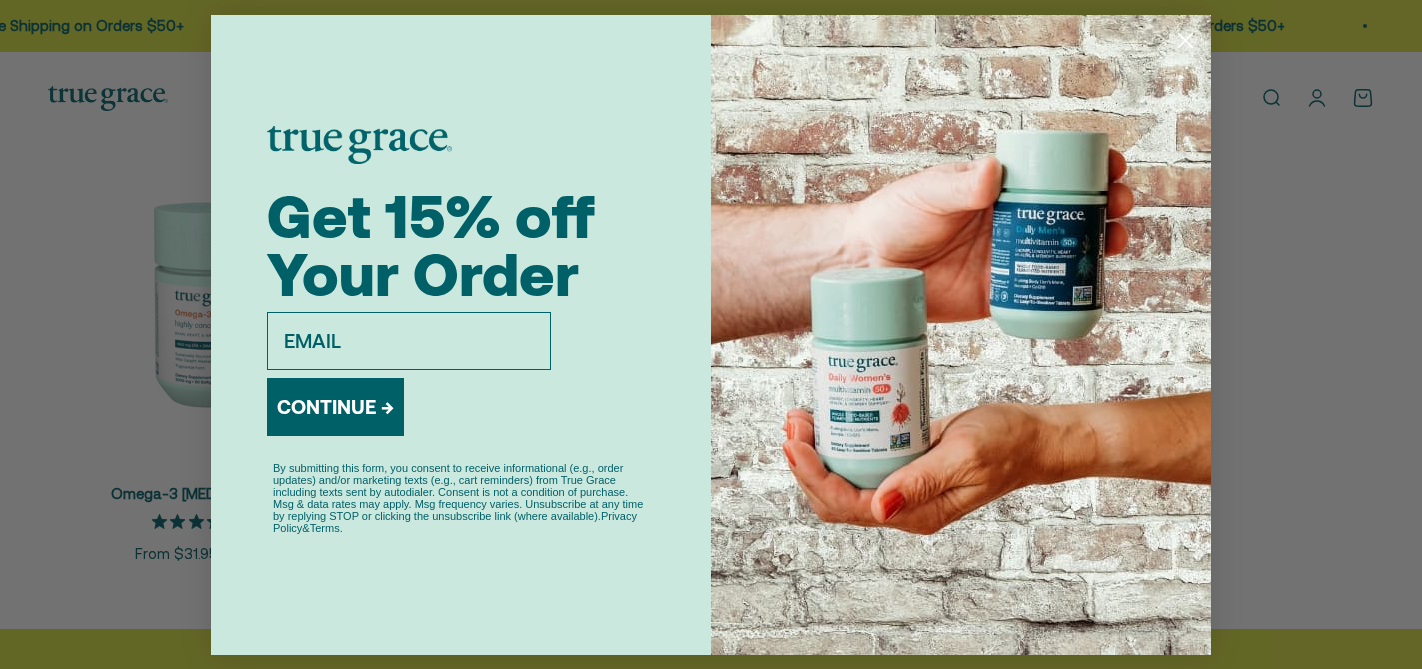 click on "email" at bounding box center [409, 341] 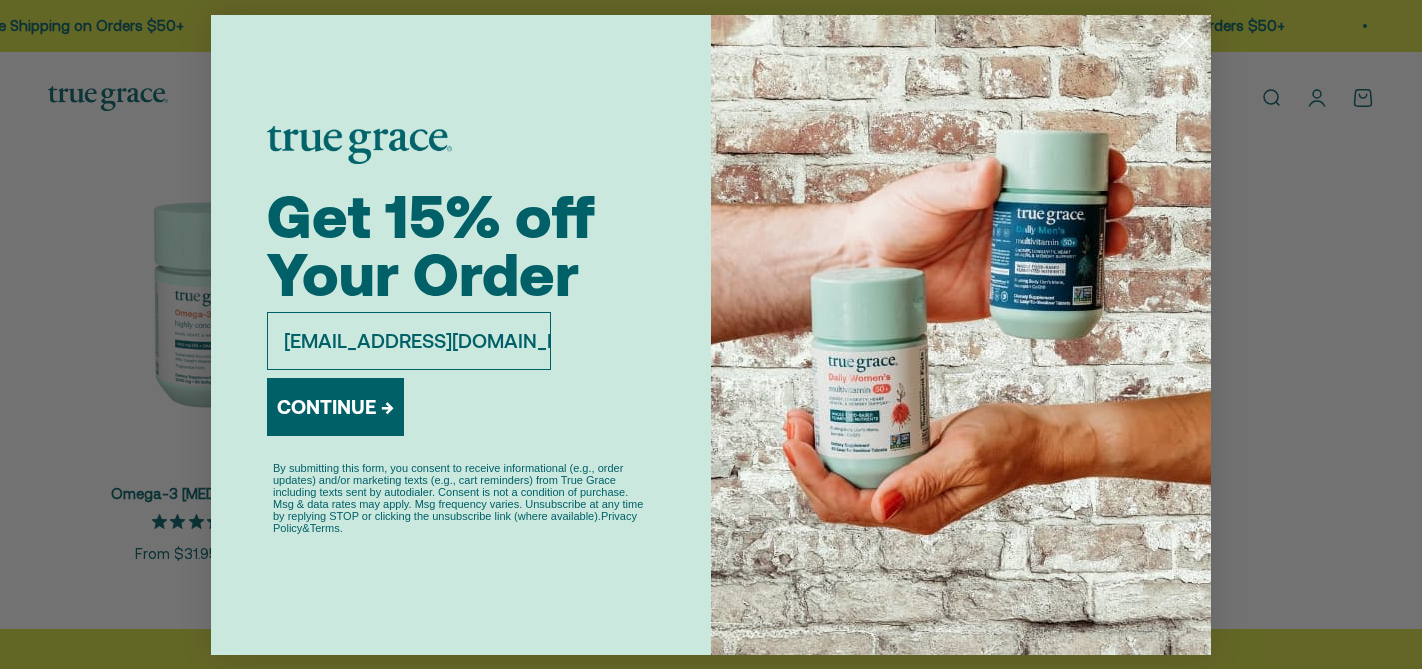 click on "CONTINUE →" at bounding box center [335, 407] 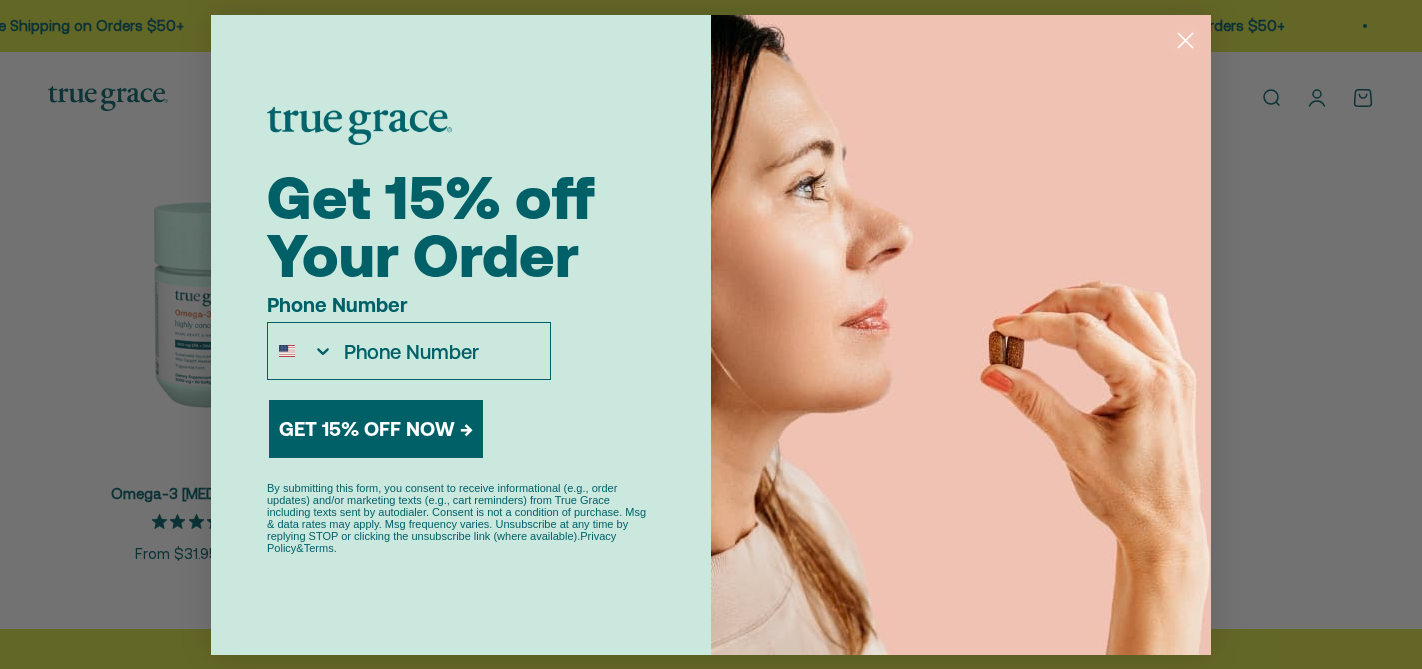 click on "Phone Number" at bounding box center [442, 351] 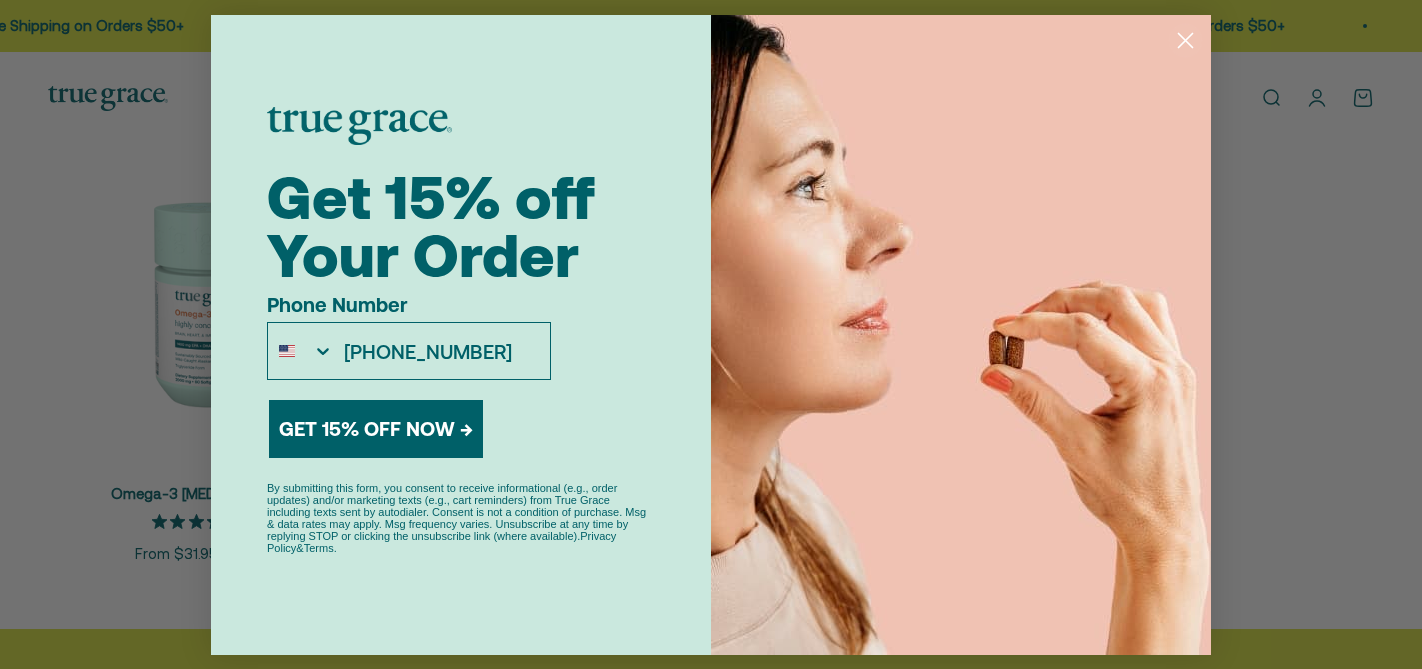 click on "GET 15% OFF NOW →" at bounding box center (376, 429) 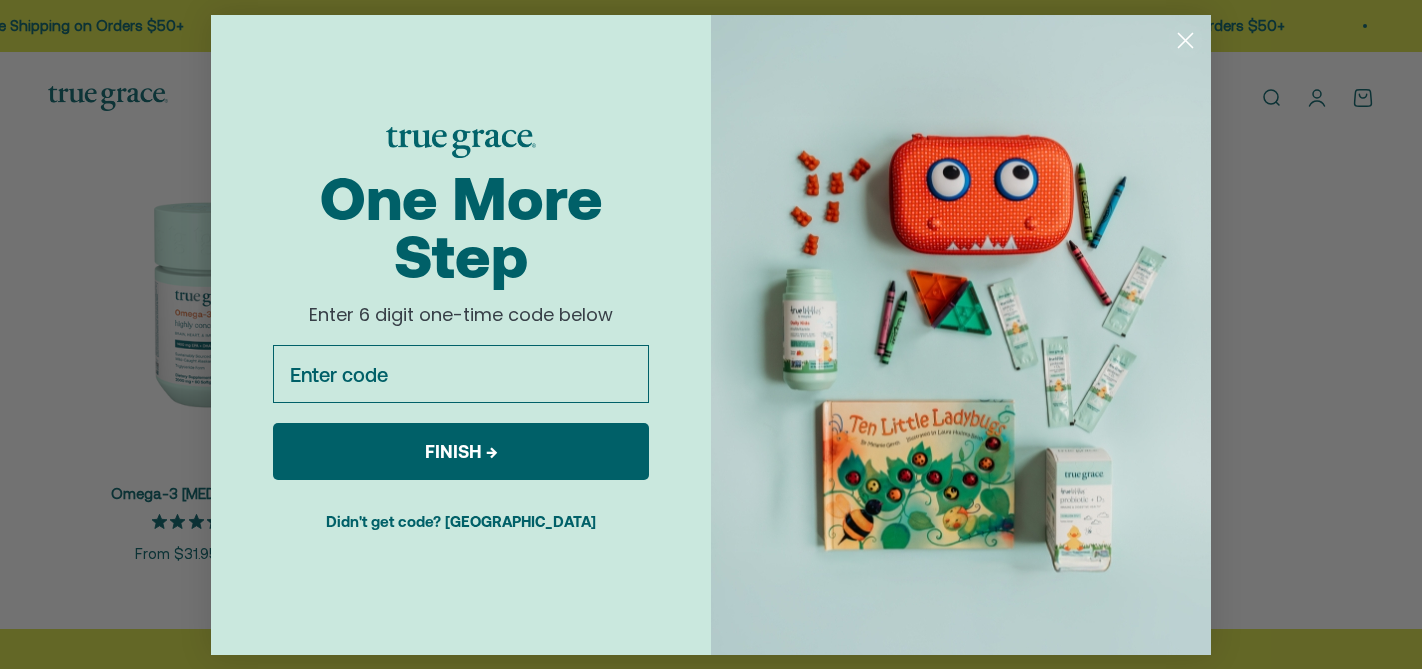 click on "Enter code" at bounding box center [461, 374] 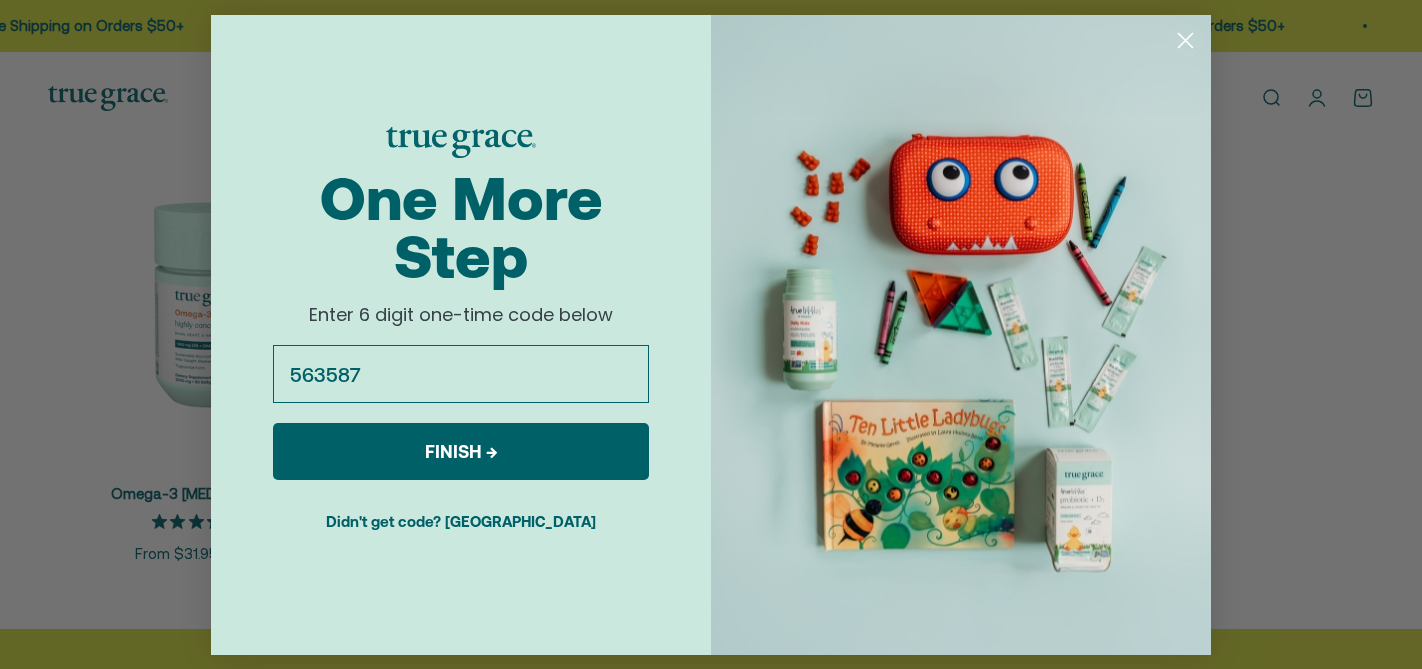 type on "563587" 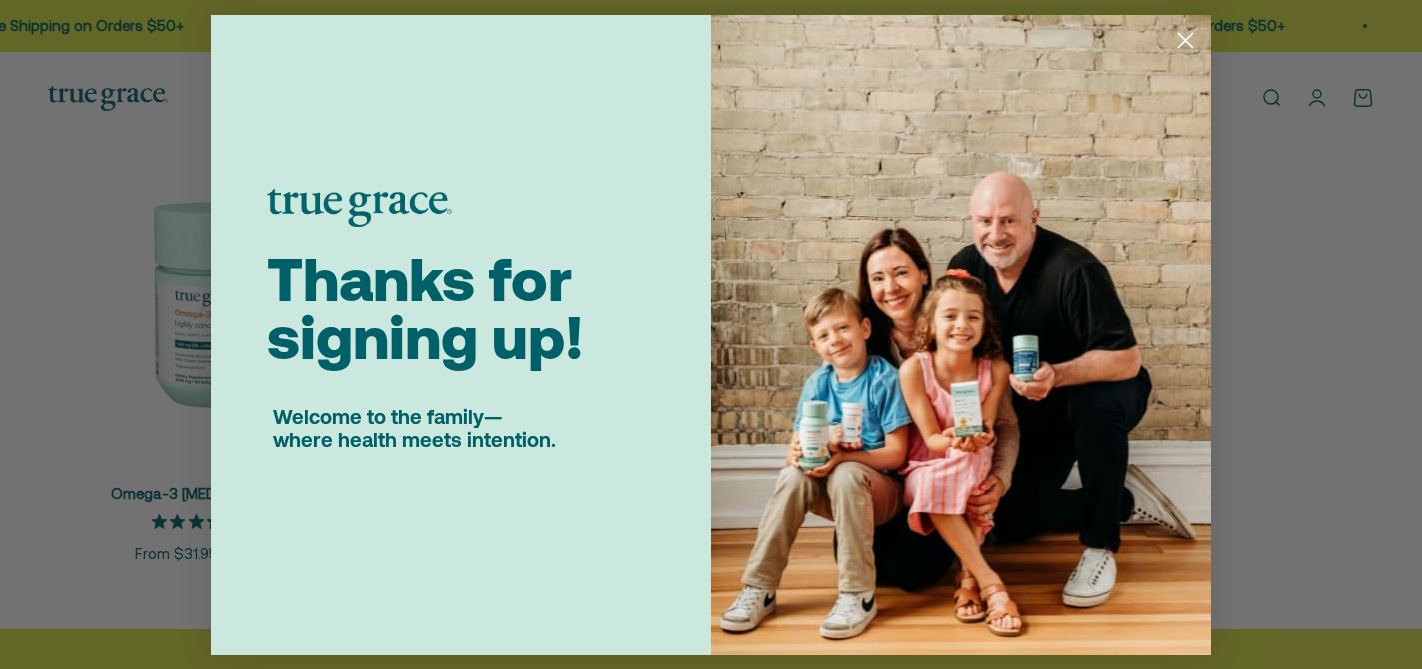 click 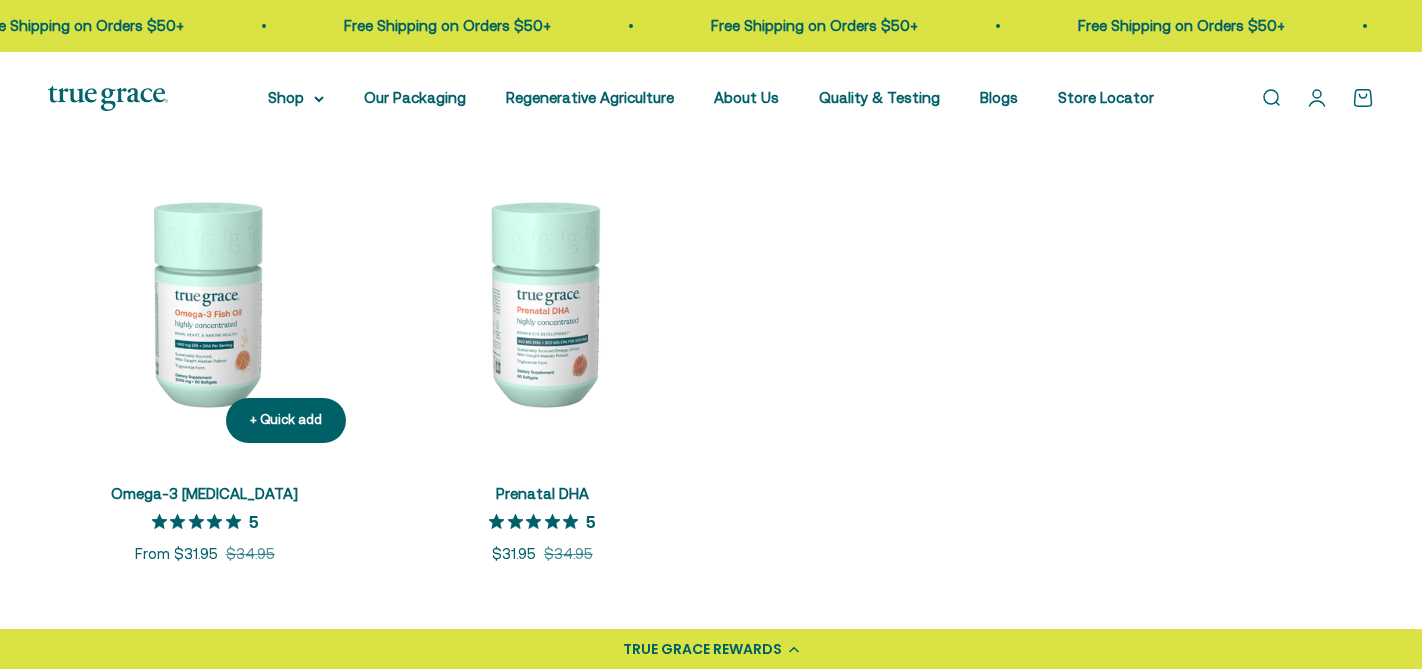 click at bounding box center [205, 302] 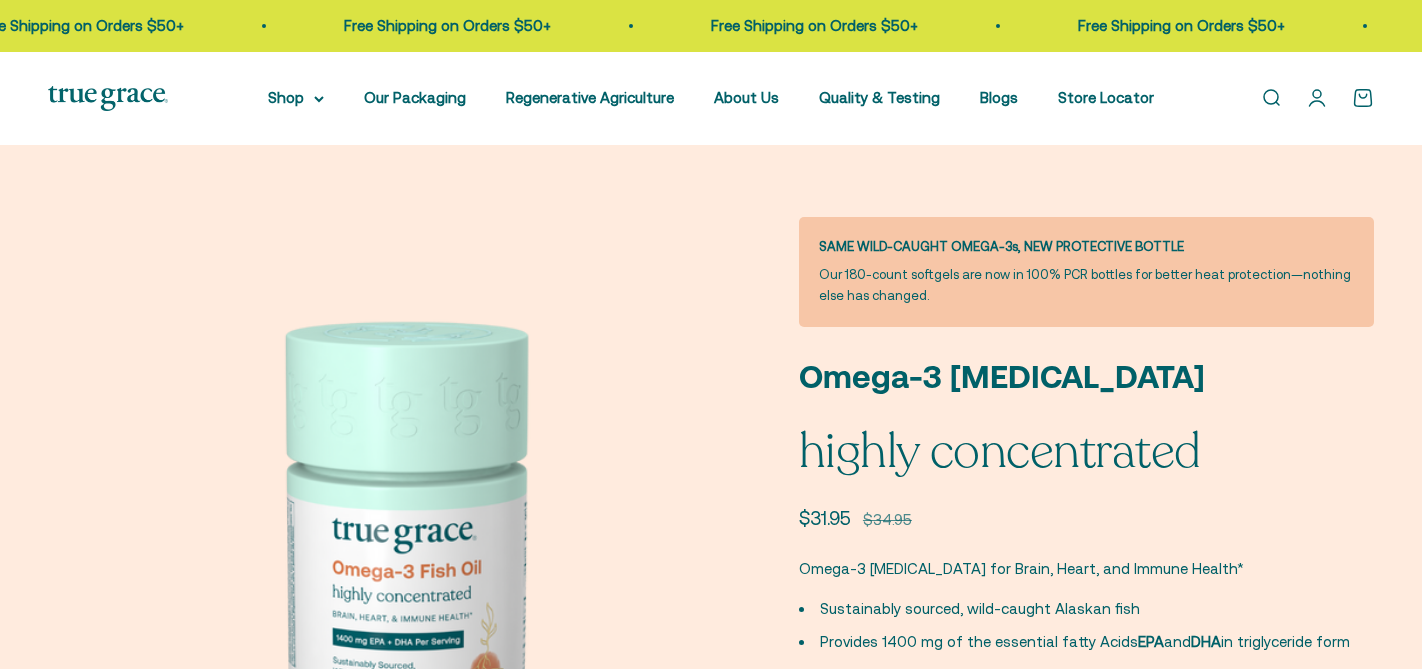 scroll, scrollTop: 207, scrollLeft: 0, axis: vertical 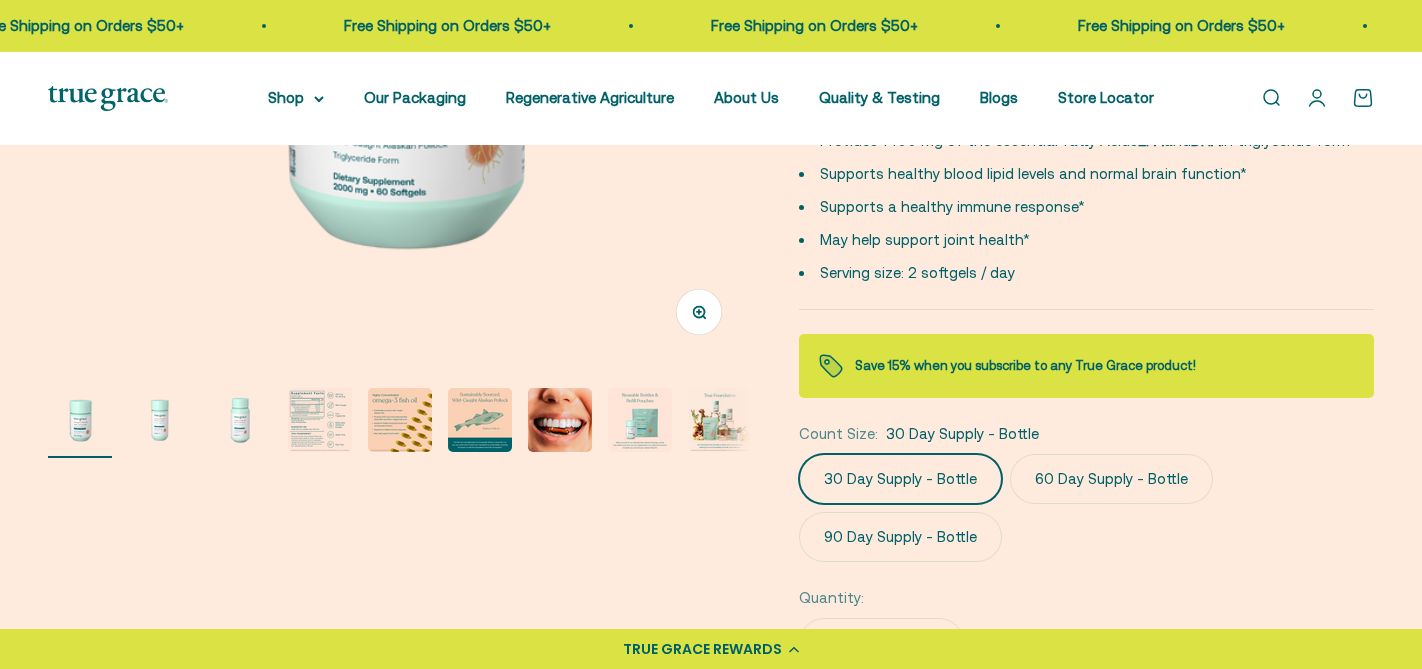 click on "60 Day Supply - Bottle" 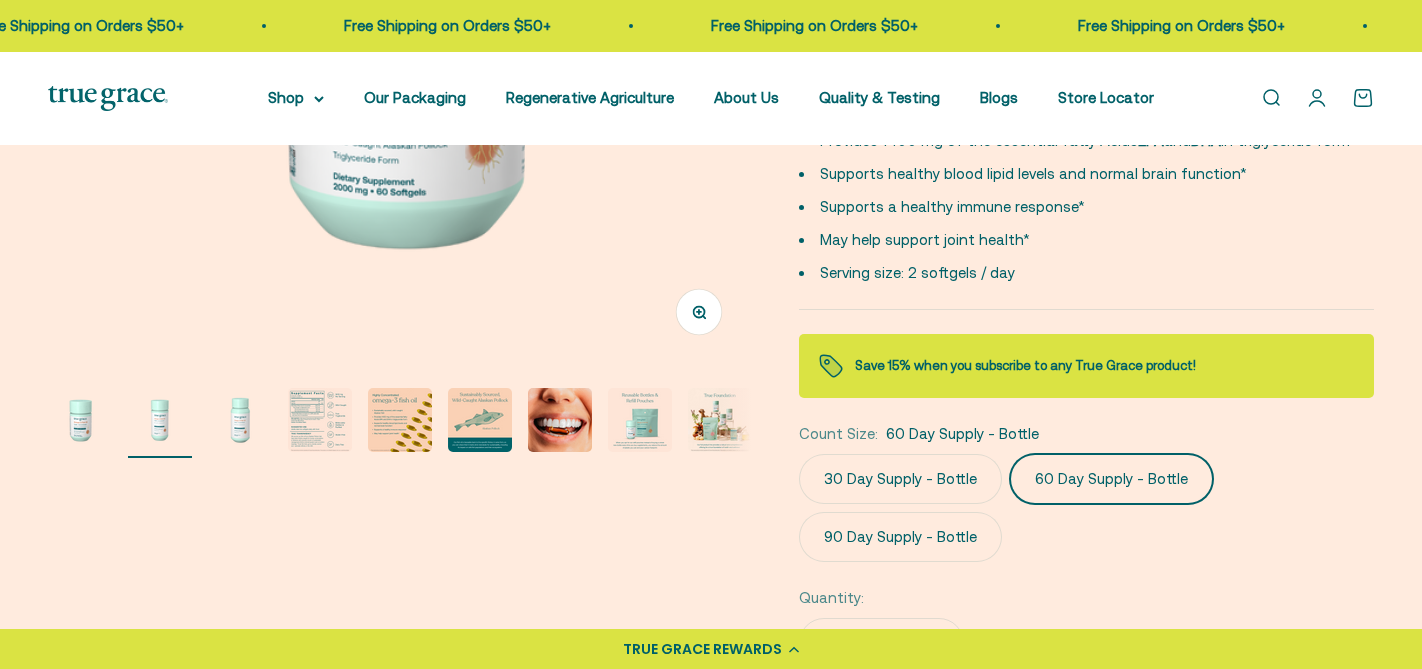 scroll, scrollTop: 0, scrollLeft: 727, axis: horizontal 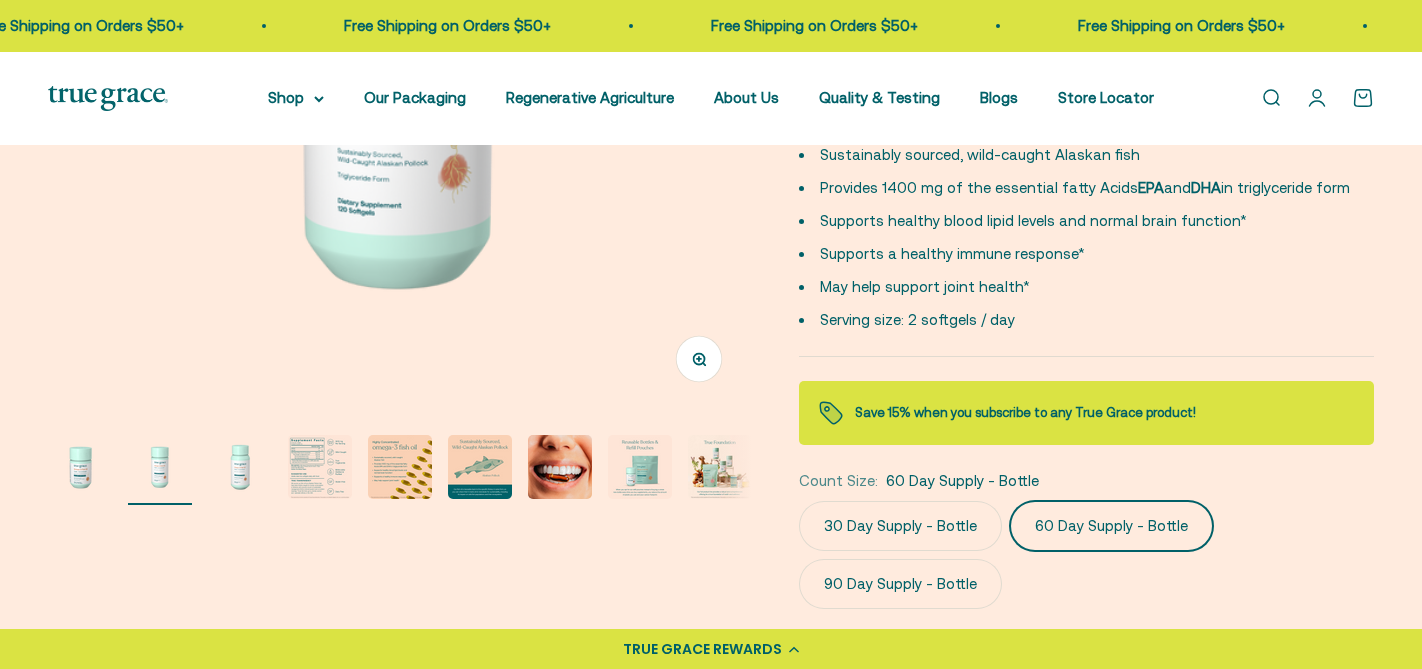 click on "30 Day Supply - Bottle" 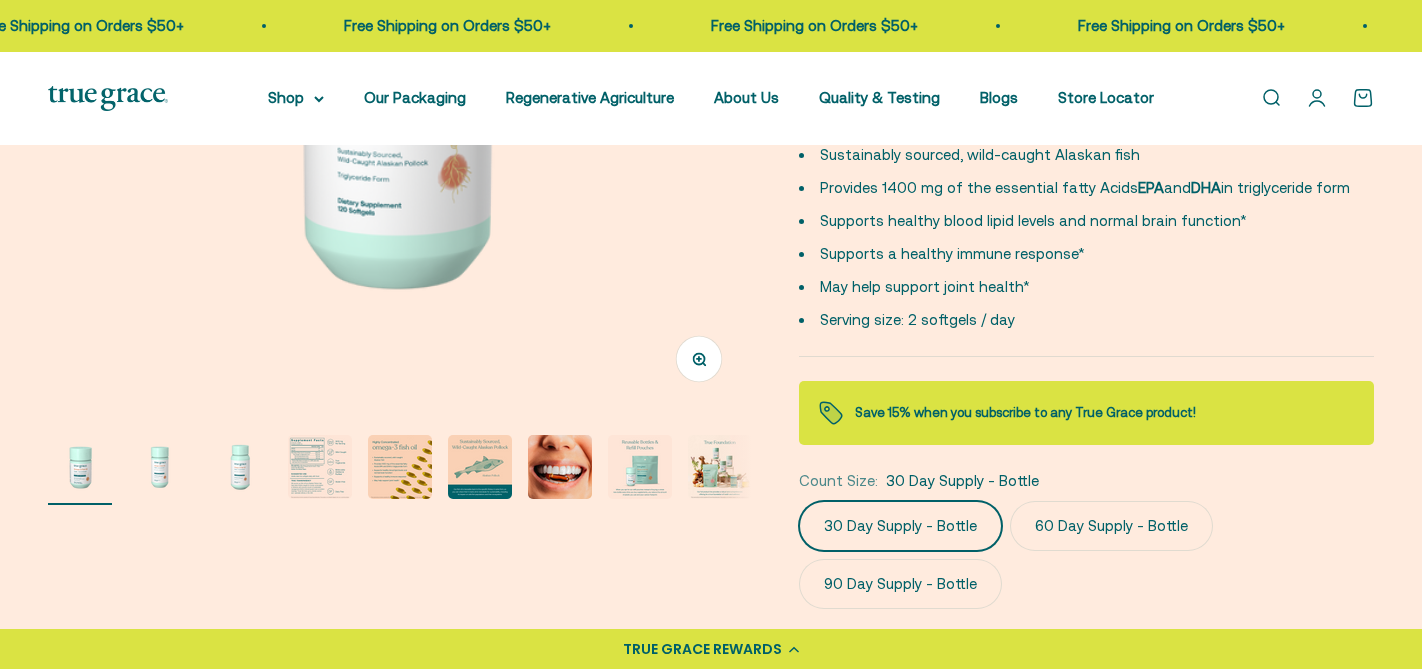 scroll, scrollTop: 0, scrollLeft: 0, axis: both 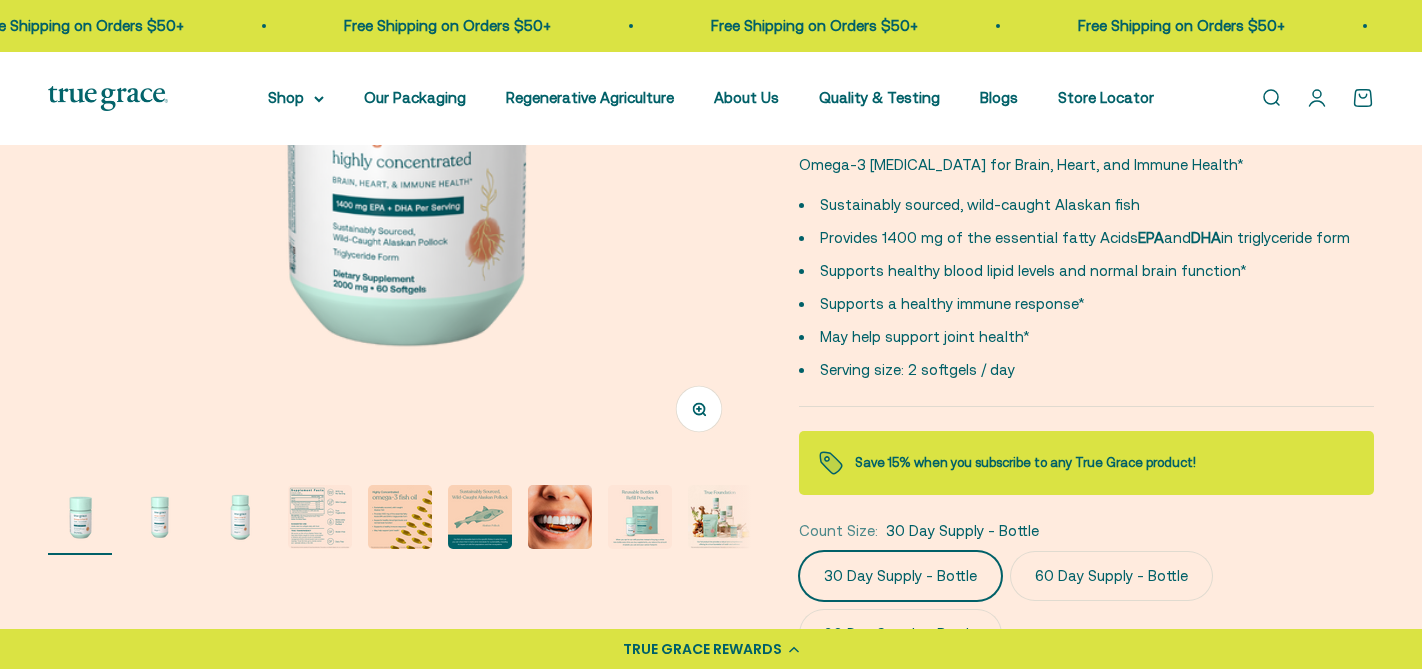 click on "60 Day Supply - Bottle" 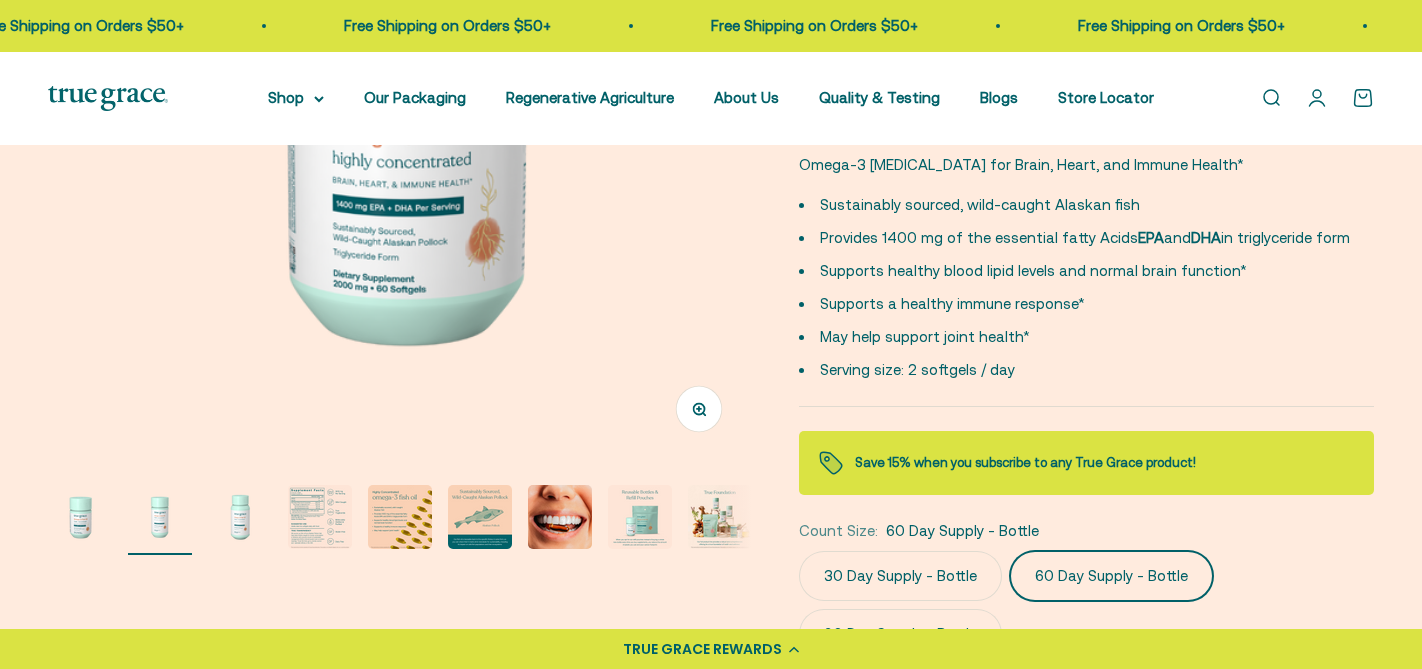 scroll, scrollTop: 0, scrollLeft: 727, axis: horizontal 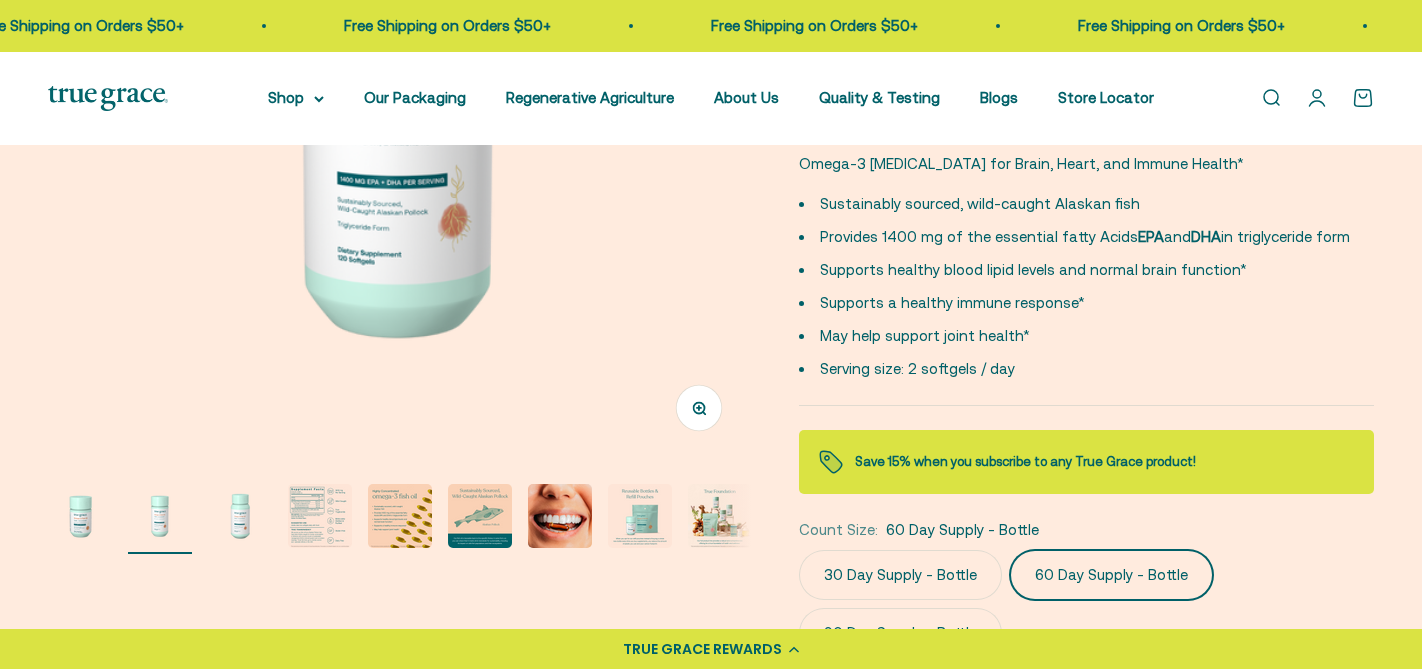 click on "30 Day Supply - Bottle" 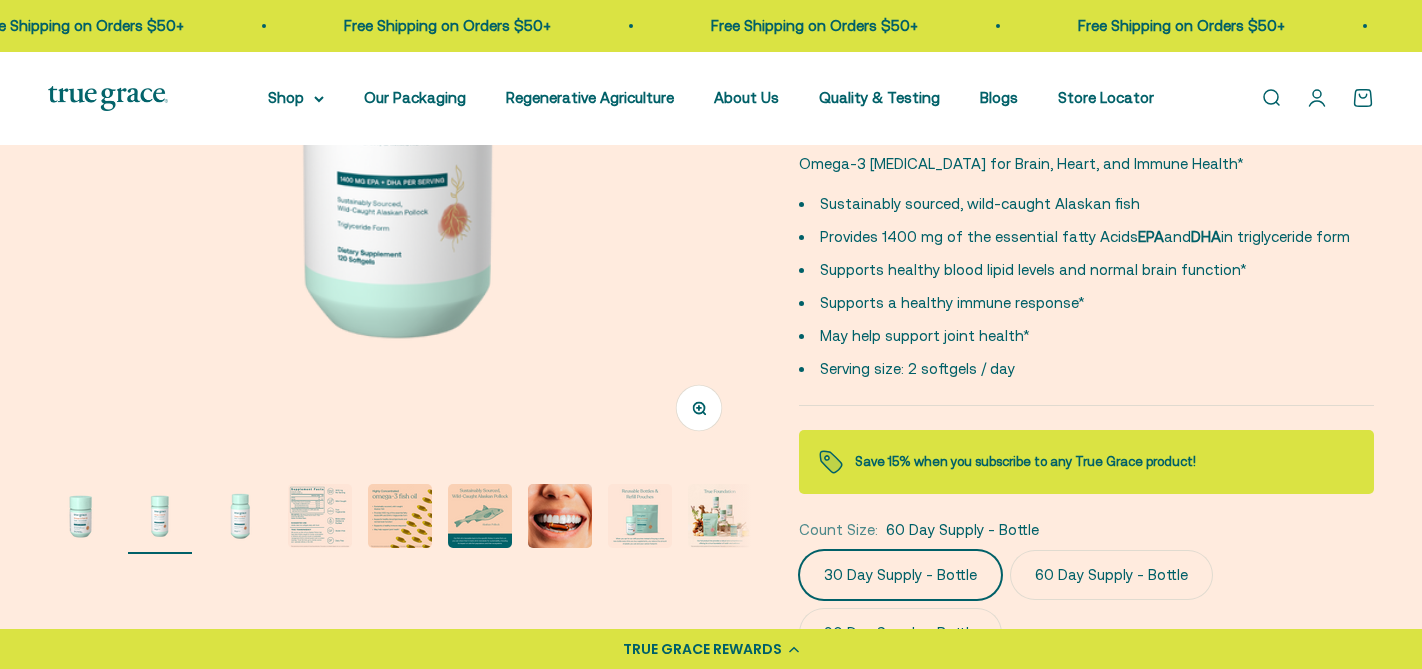 scroll, scrollTop: 0, scrollLeft: 0, axis: both 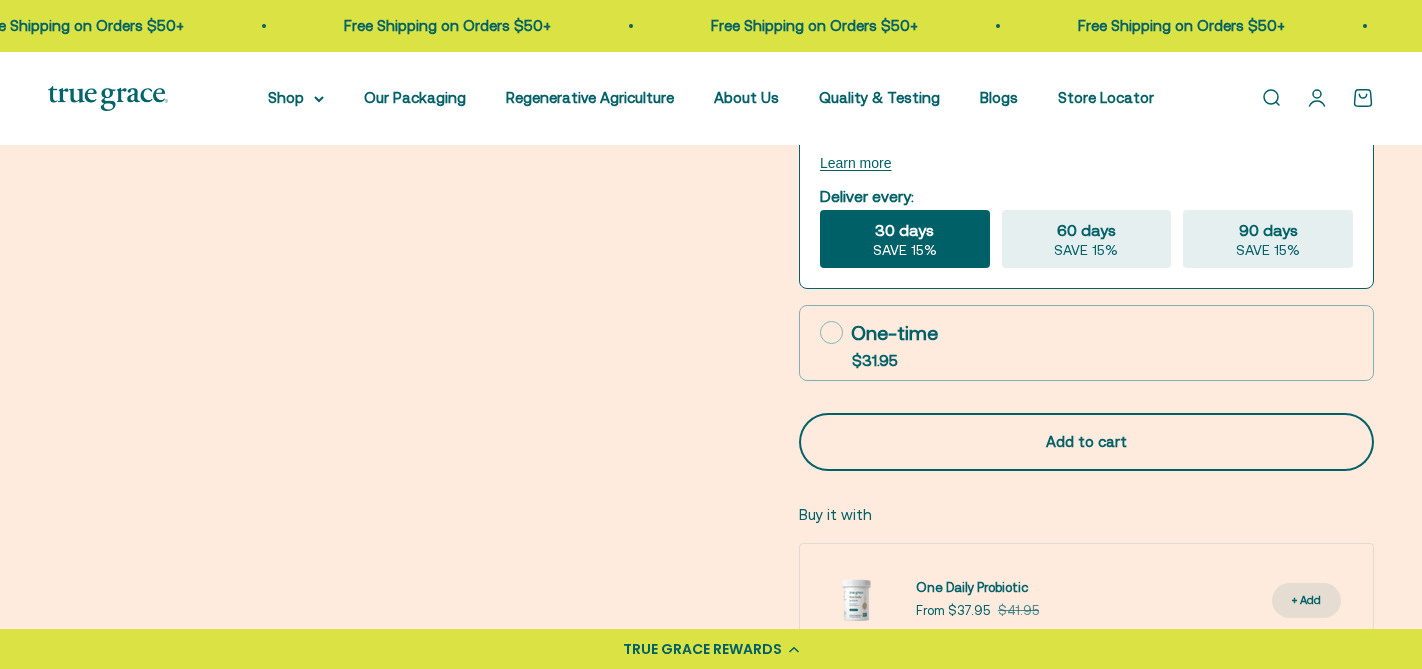click on "Add to cart" at bounding box center [1086, 442] 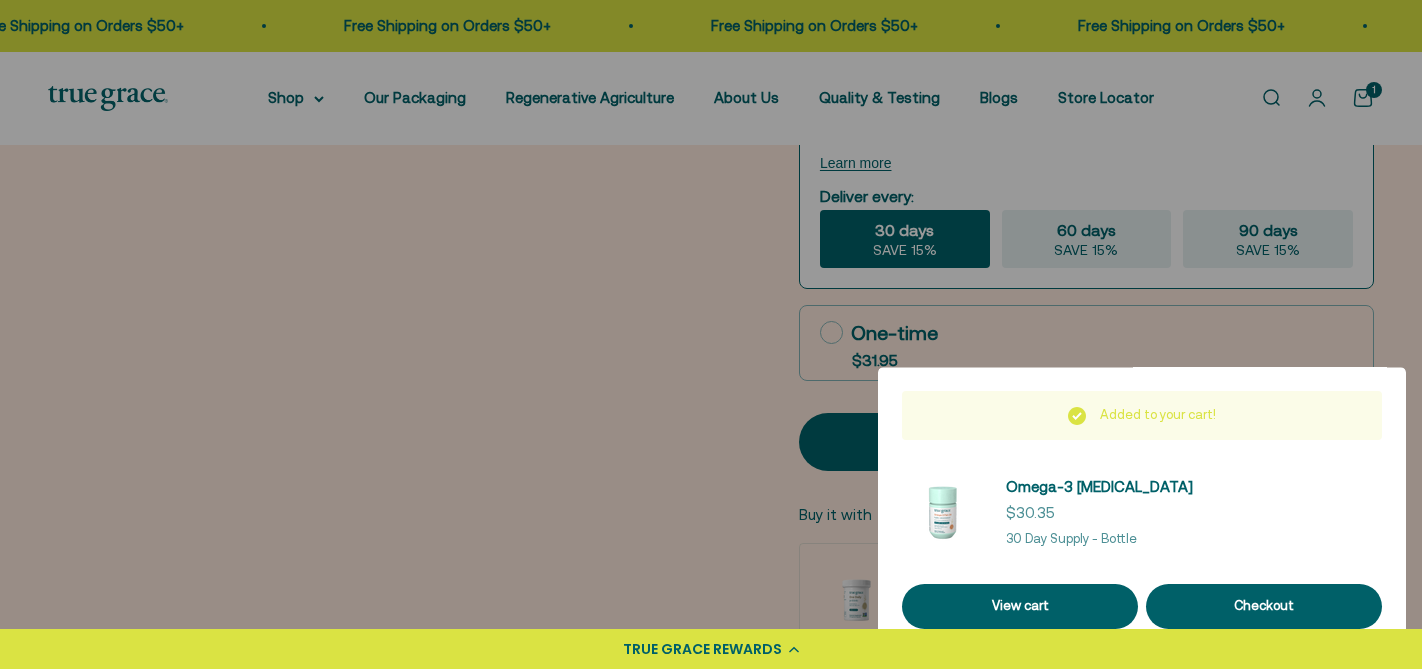 click at bounding box center (711, 334) 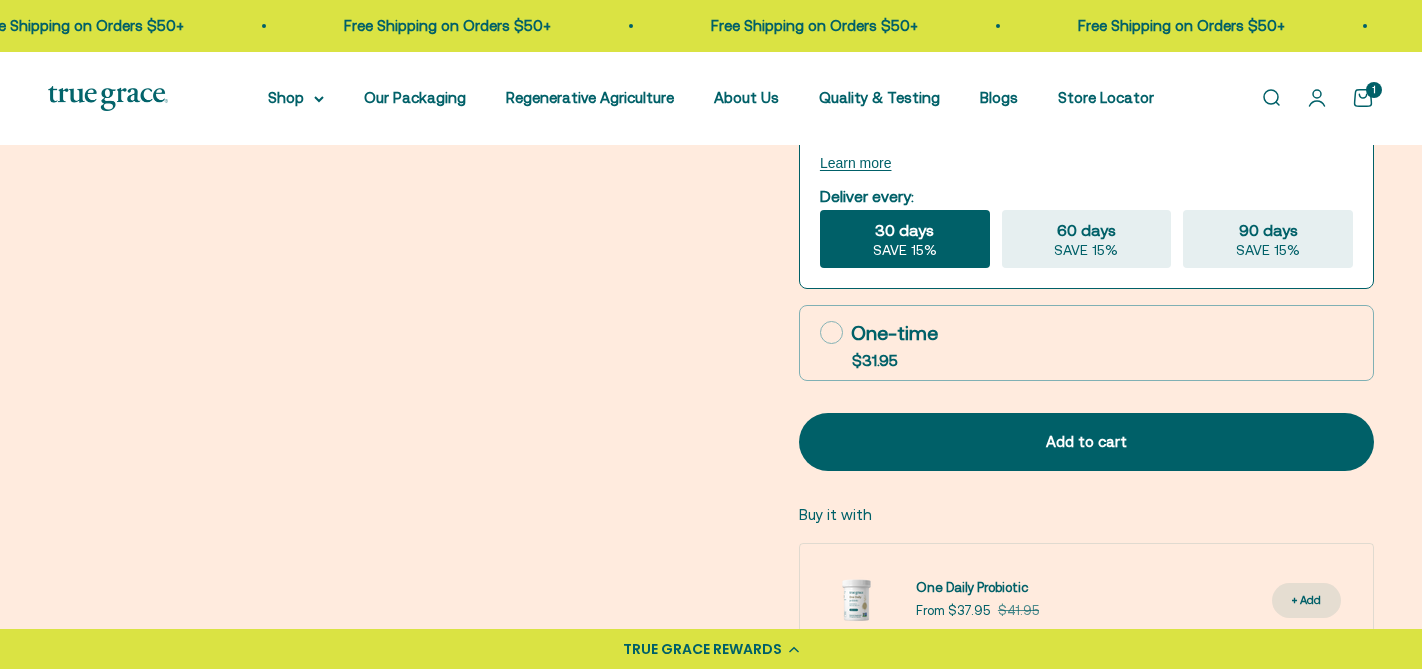 click on "Open search" at bounding box center [1271, 98] 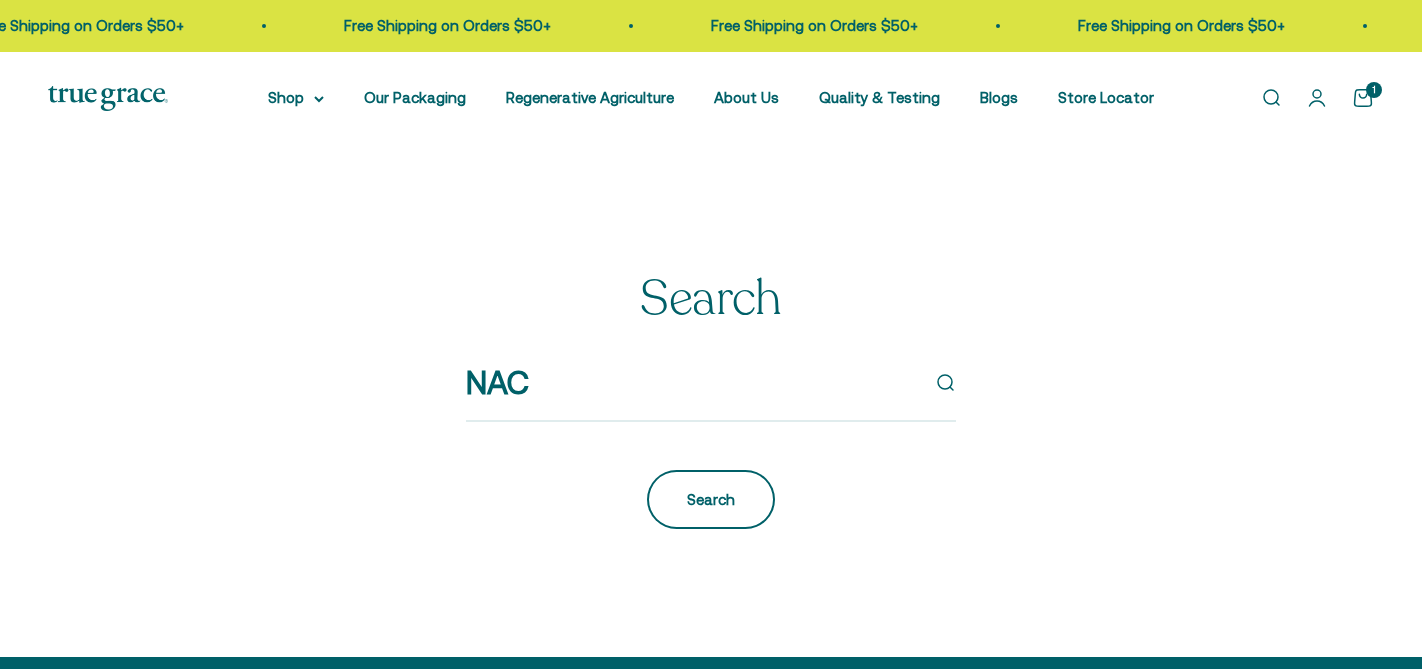 scroll, scrollTop: 0, scrollLeft: 0, axis: both 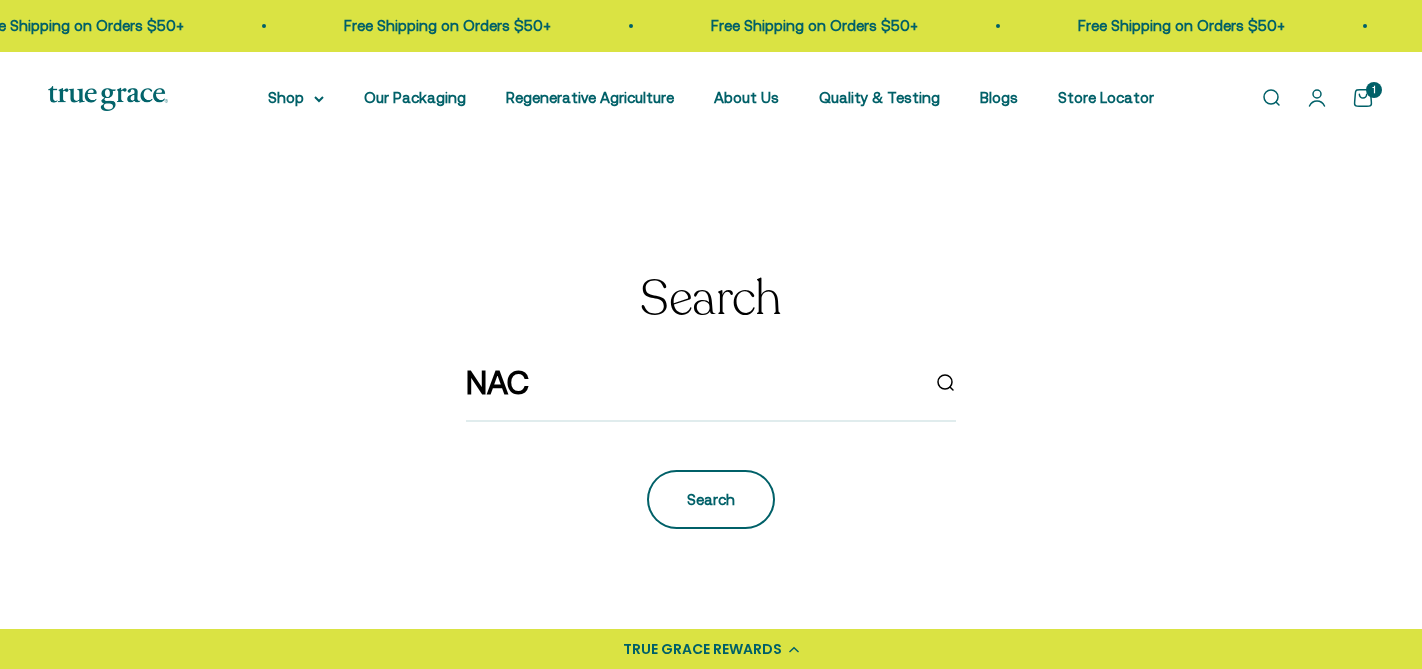 type on "NAC" 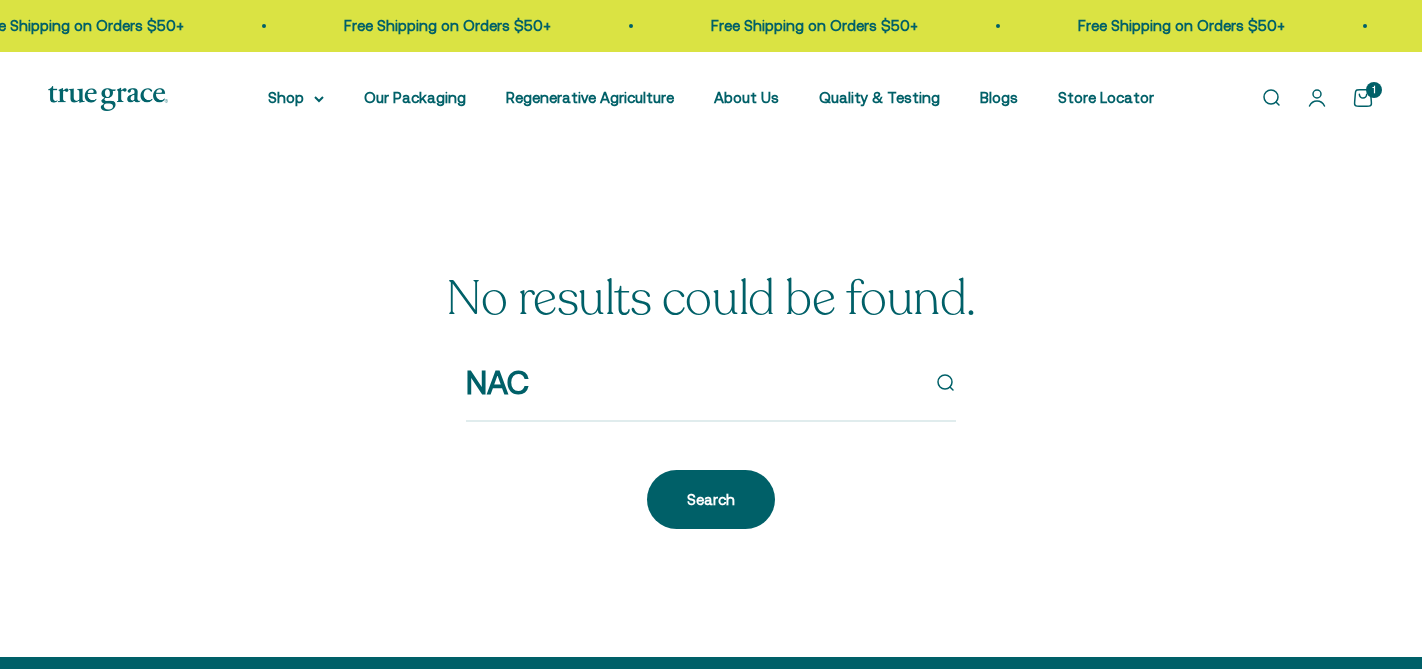 scroll, scrollTop: 0, scrollLeft: 0, axis: both 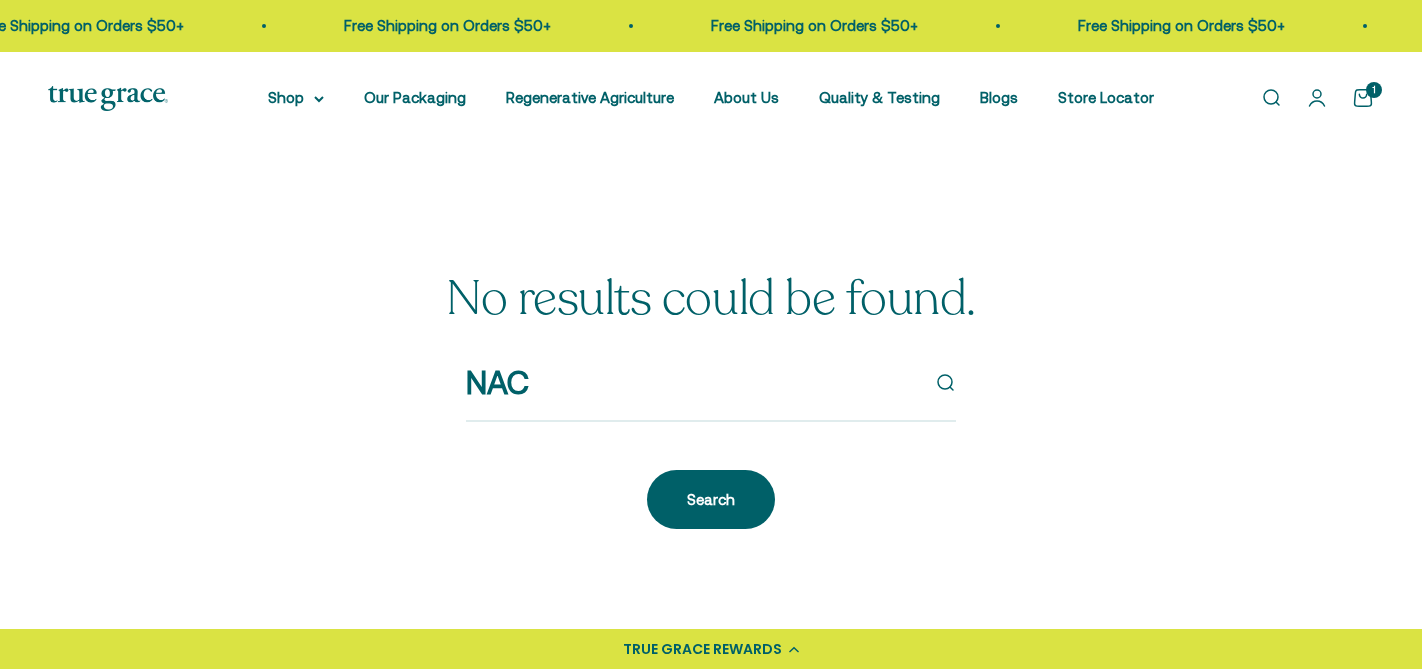 click on "NAC" at bounding box center (711, 389) 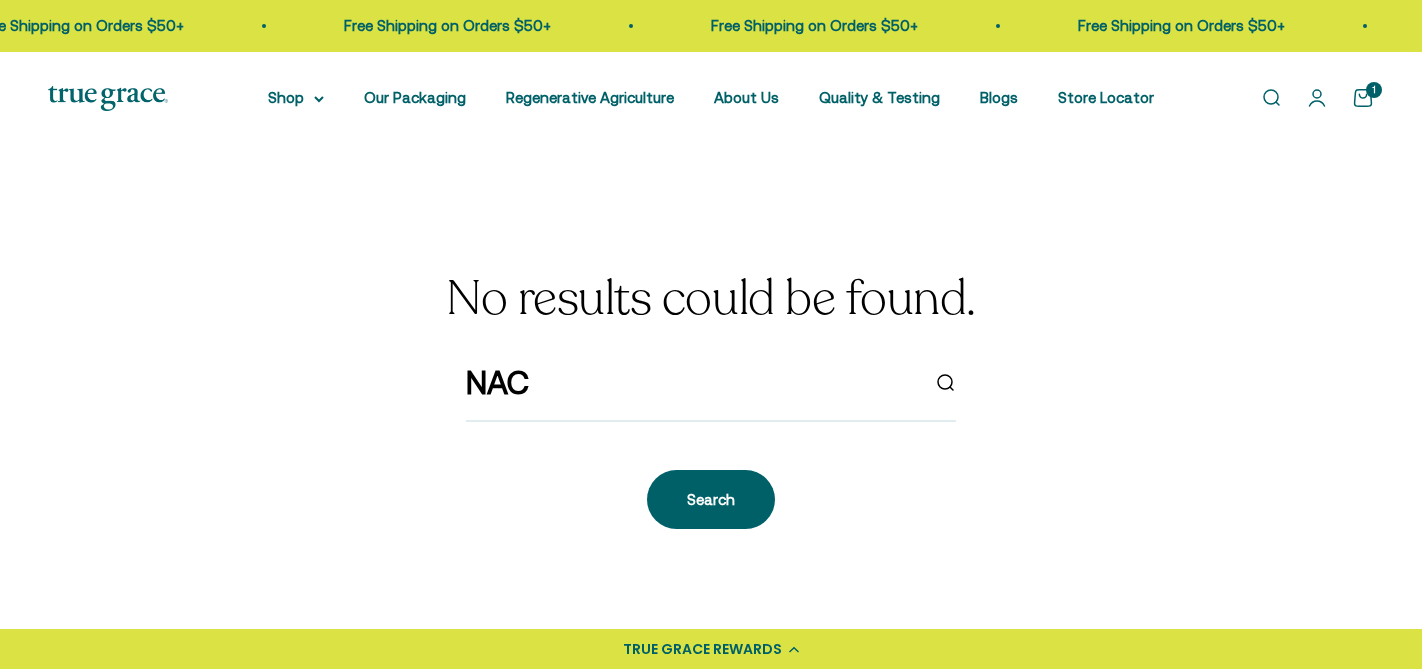 click on "NAC" at bounding box center (711, 389) 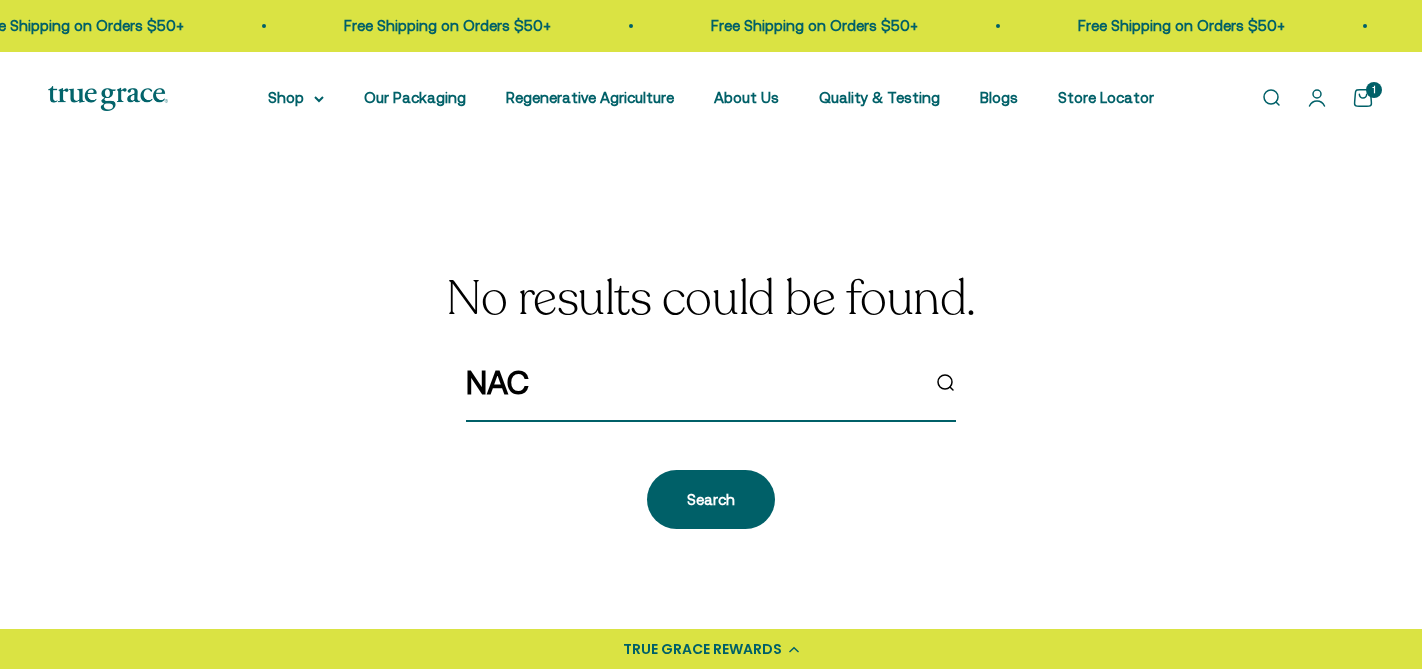 click on "NAC" at bounding box center (692, 382) 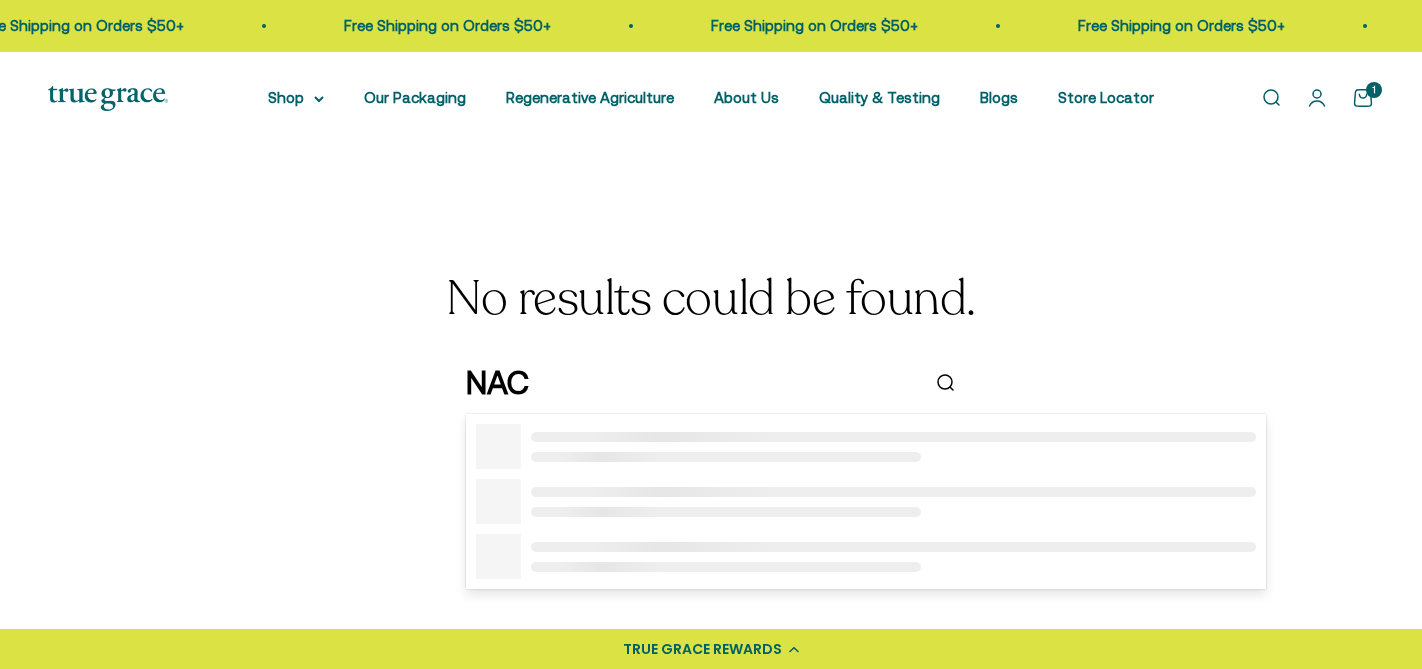 click on "NAC" at bounding box center [692, 382] 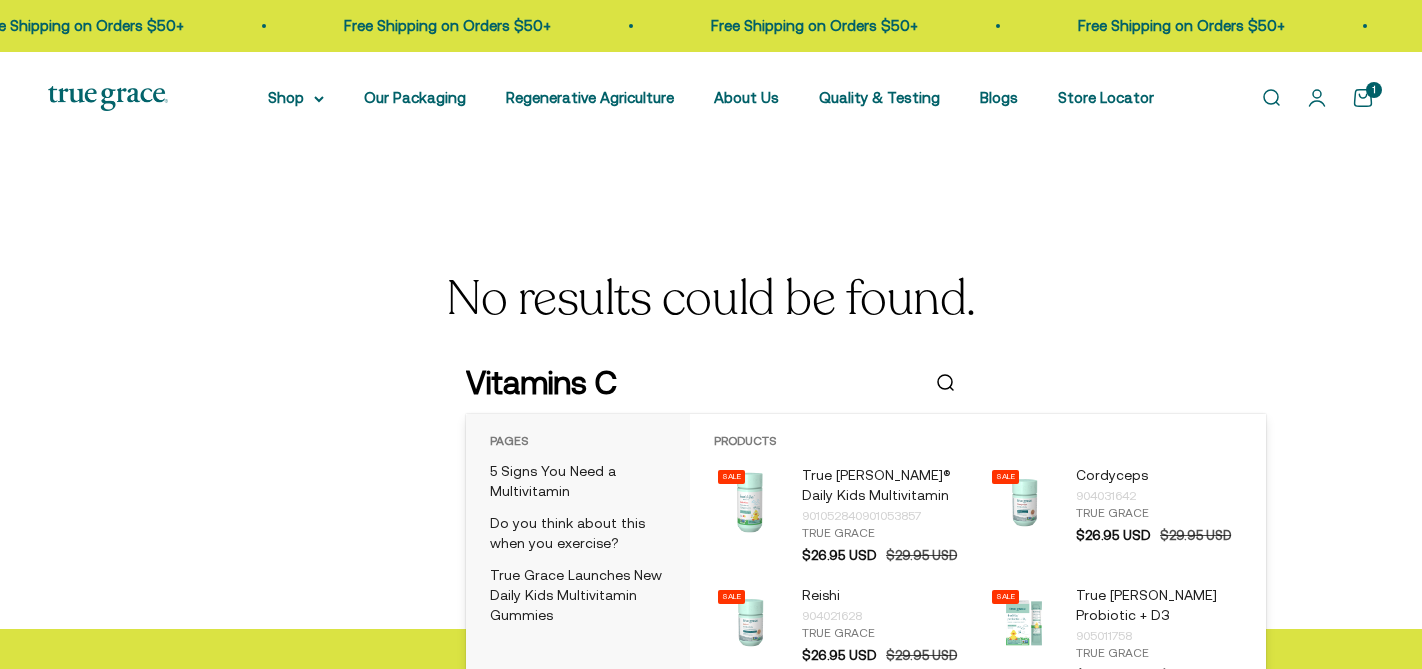 click on "Vitamins C" at bounding box center (692, 382) 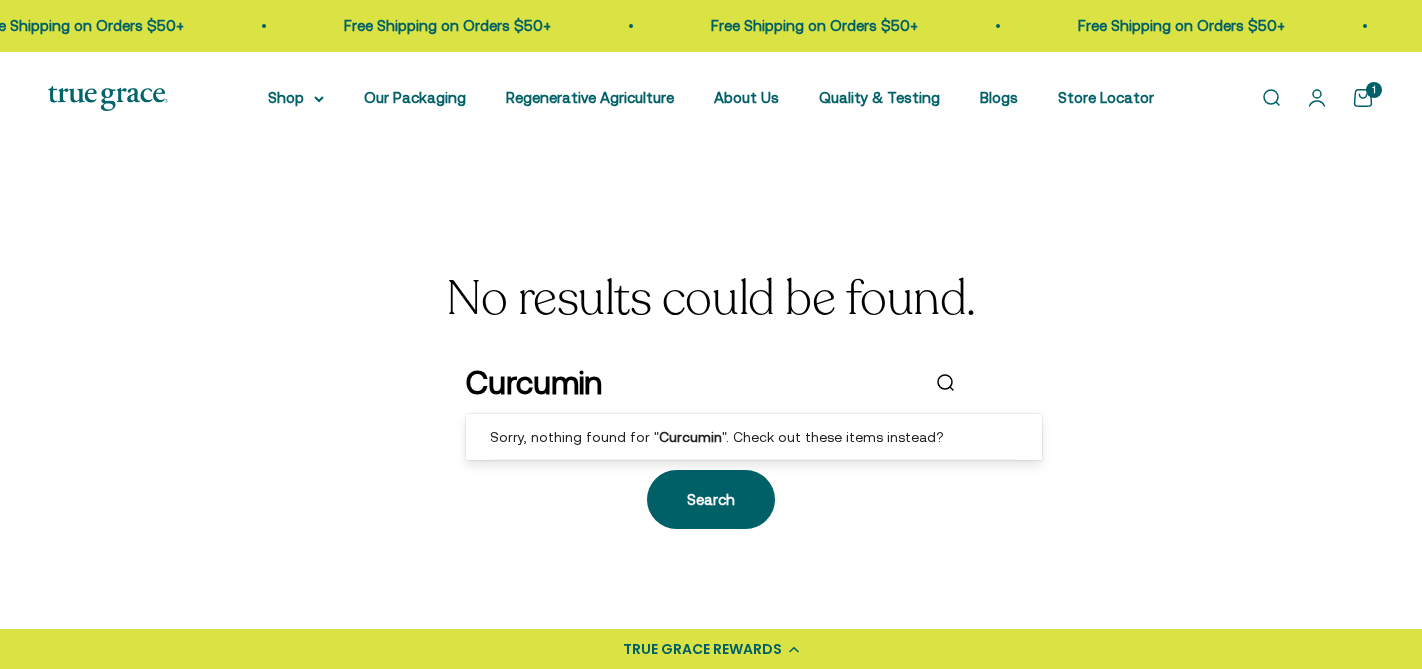 click on "Curcumin" at bounding box center (692, 382) 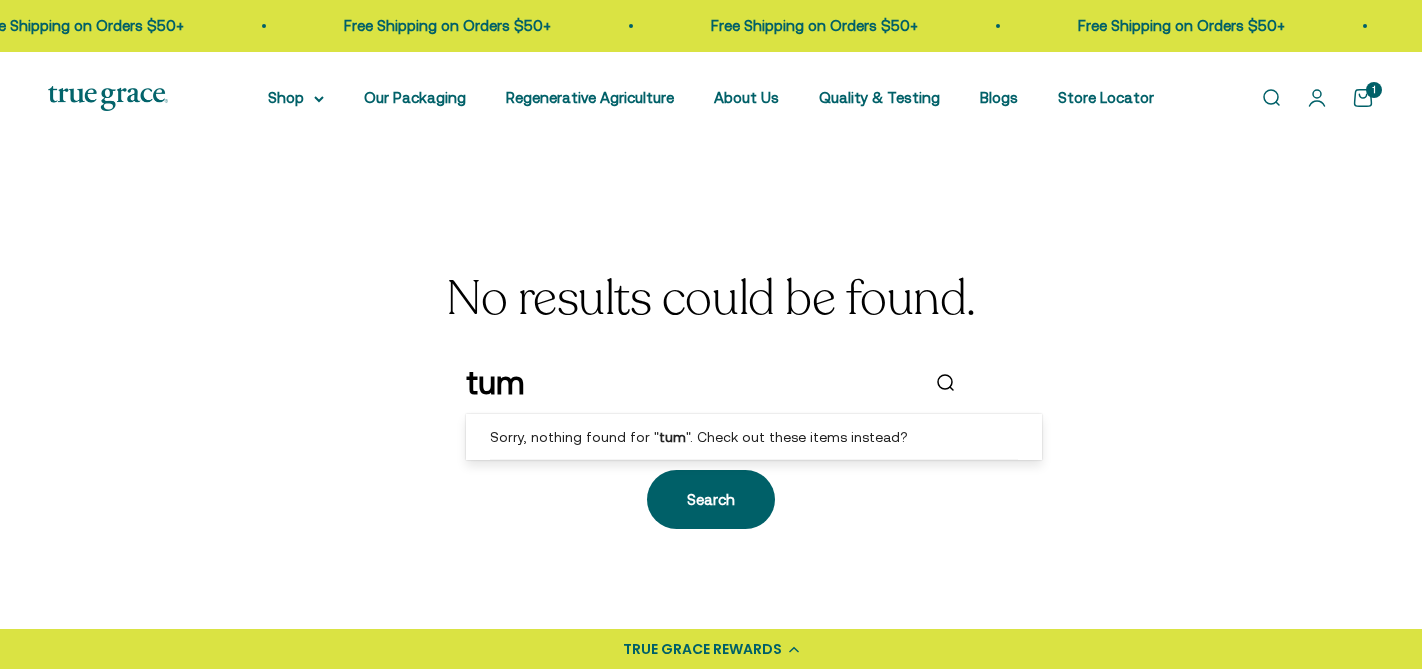 type on "tum" 